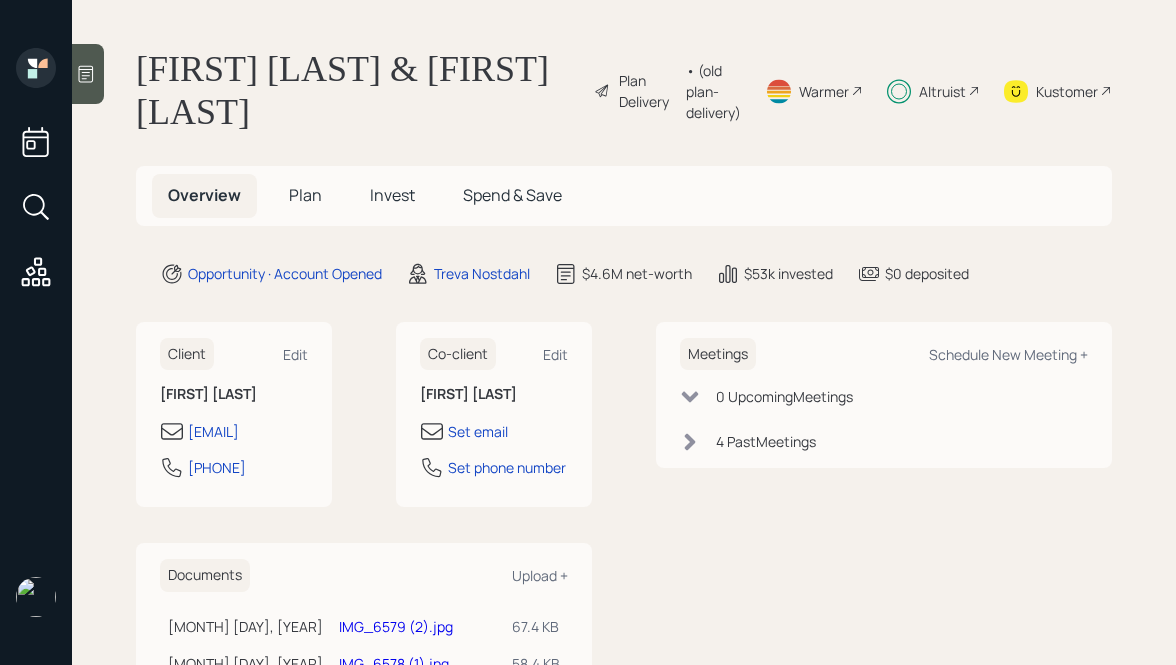 scroll, scrollTop: 0, scrollLeft: 0, axis: both 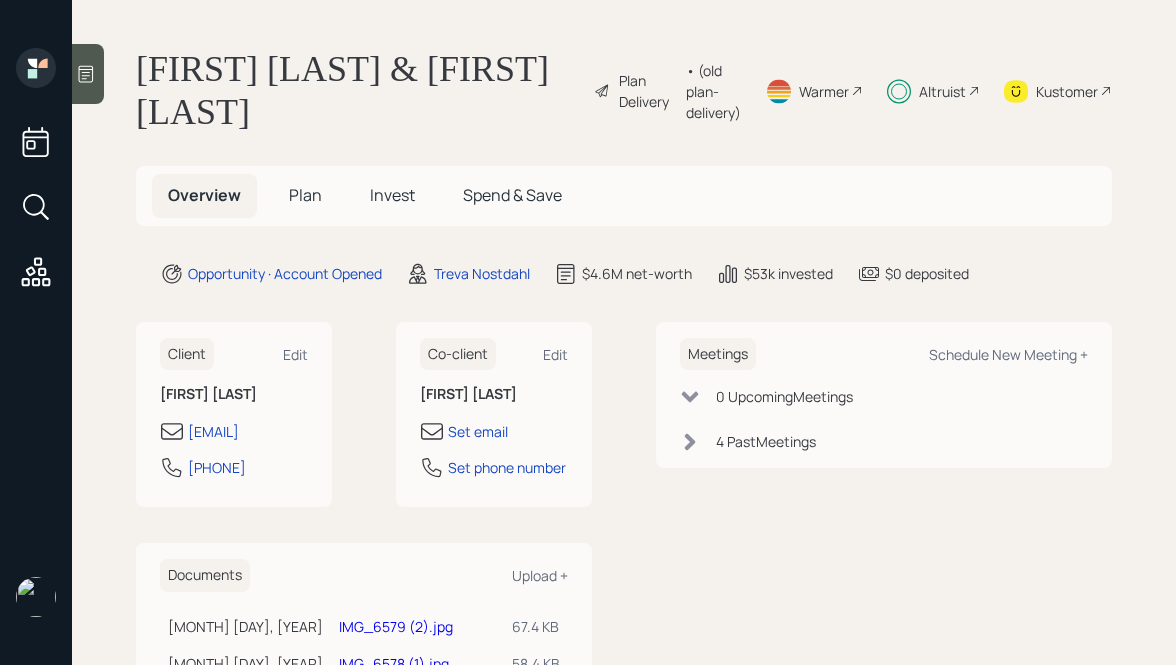 click on "Kustomer" at bounding box center [647, 91] 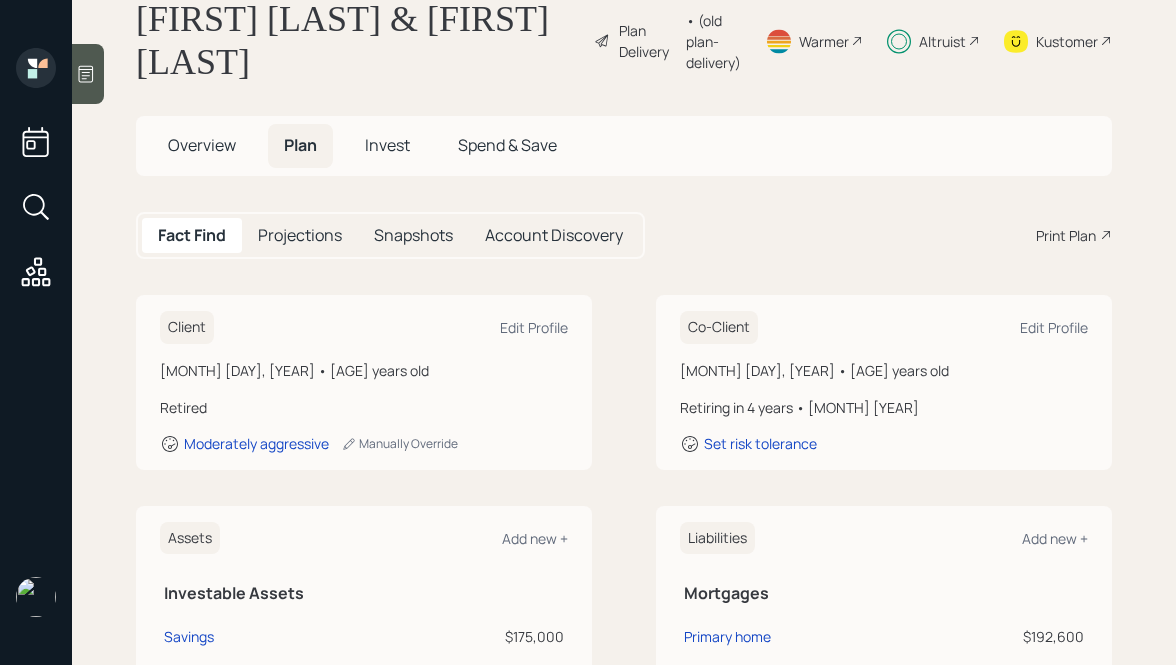 scroll, scrollTop: 52, scrollLeft: 0, axis: vertical 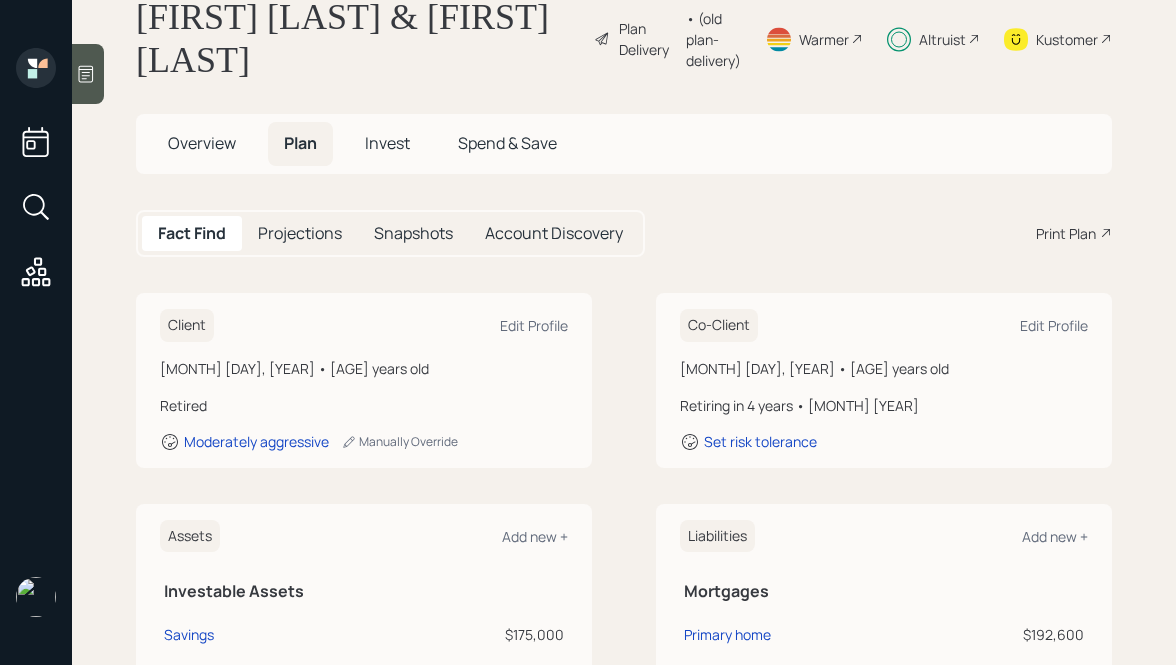 click on "Invest" at bounding box center (387, 143) 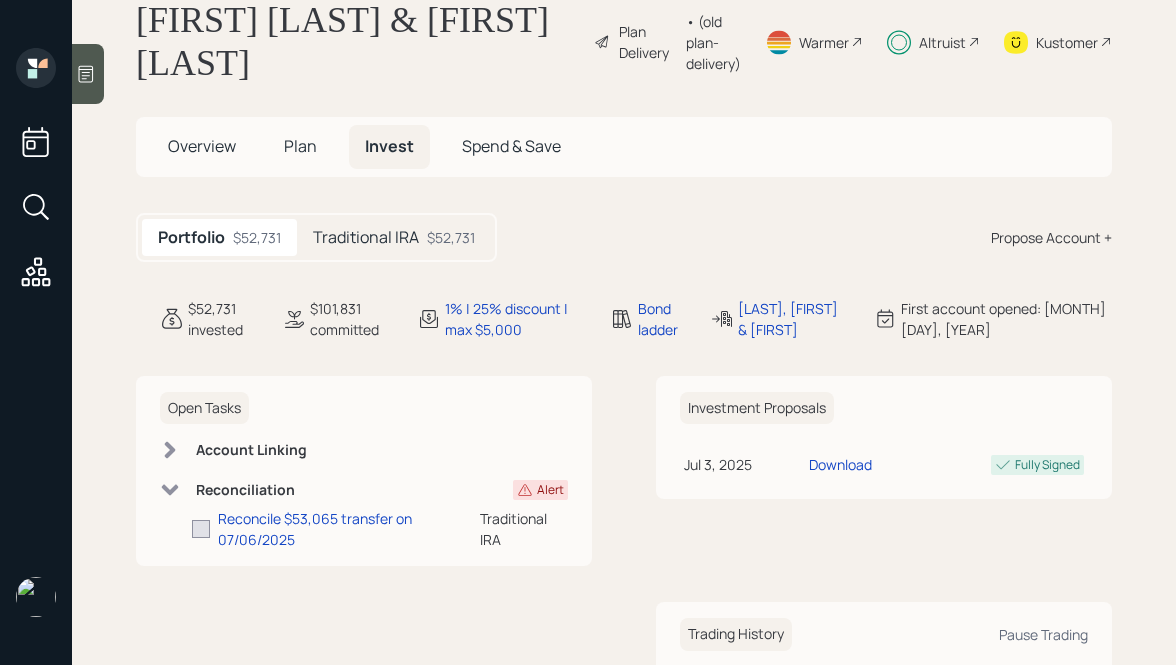 scroll, scrollTop: 50, scrollLeft: 0, axis: vertical 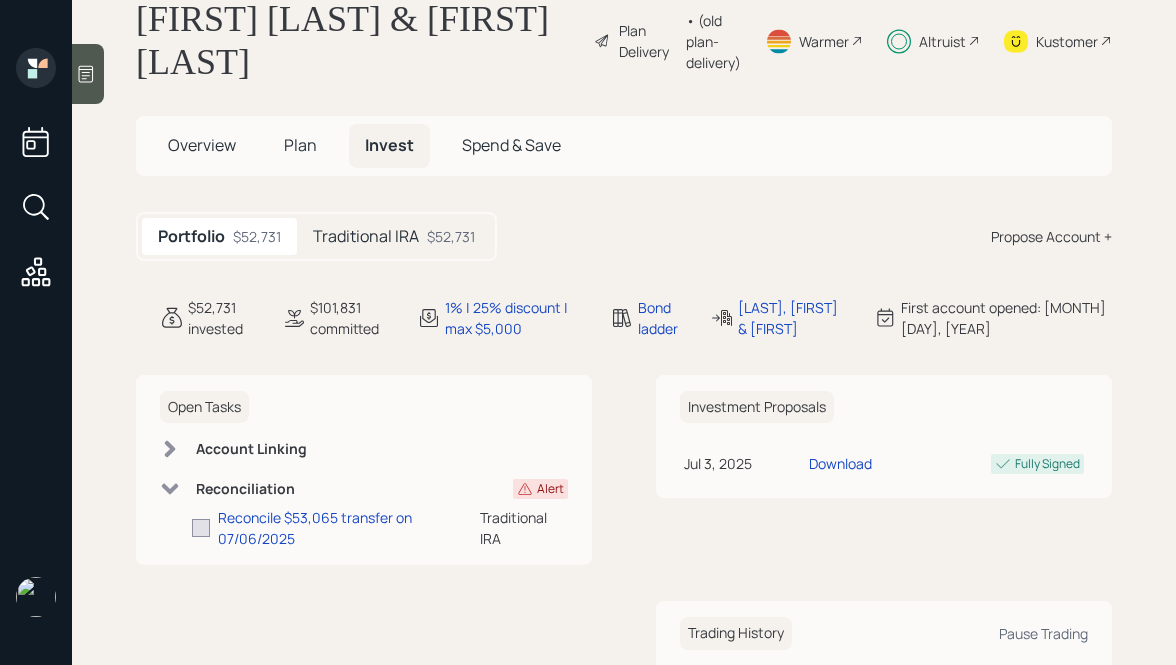 click on "Traditional IRA $52,731" at bounding box center (394, 236) 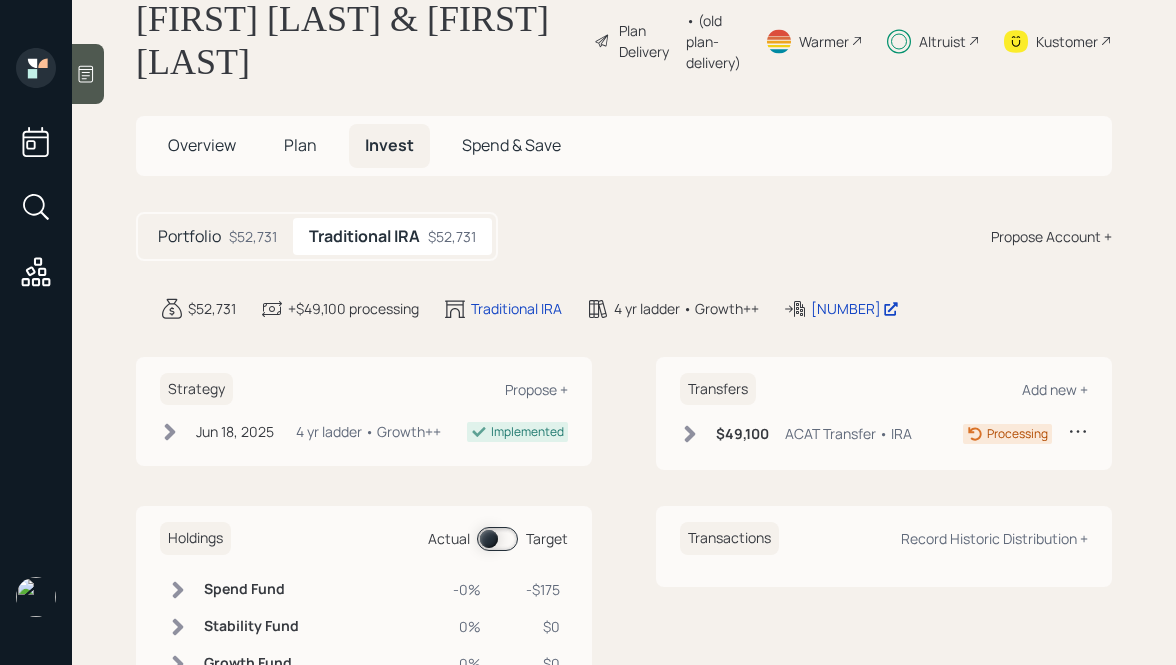 click on "$52,731" at bounding box center [253, 236] 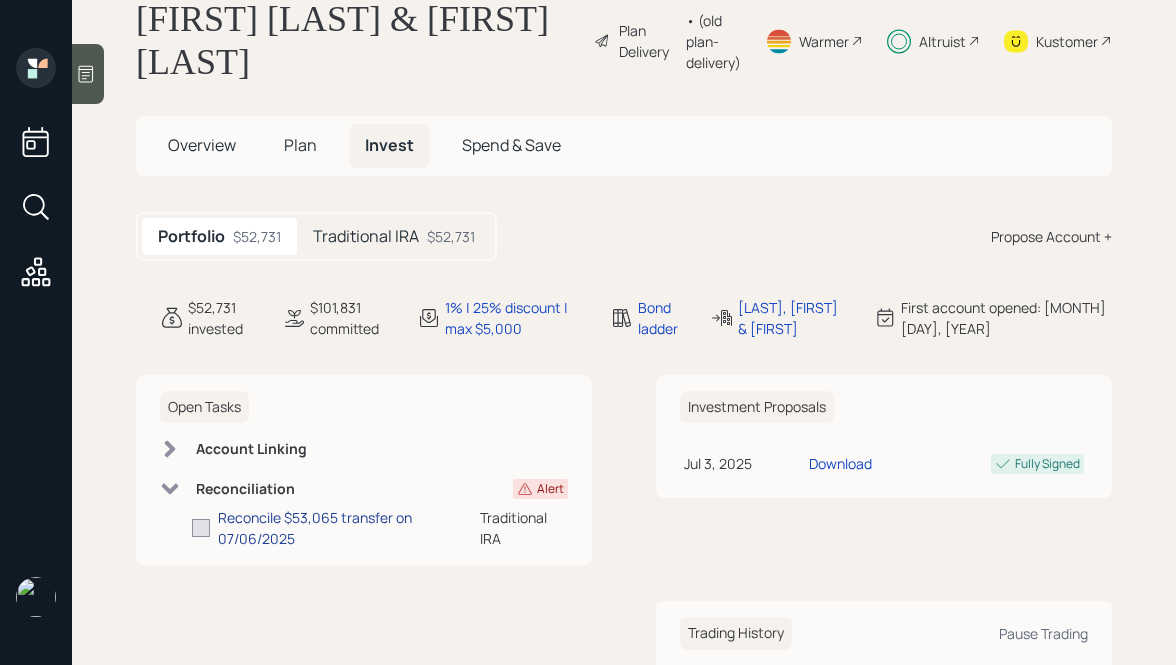 click on "Reconcile $53,065 transfer on 07/06/2025" at bounding box center [349, 528] 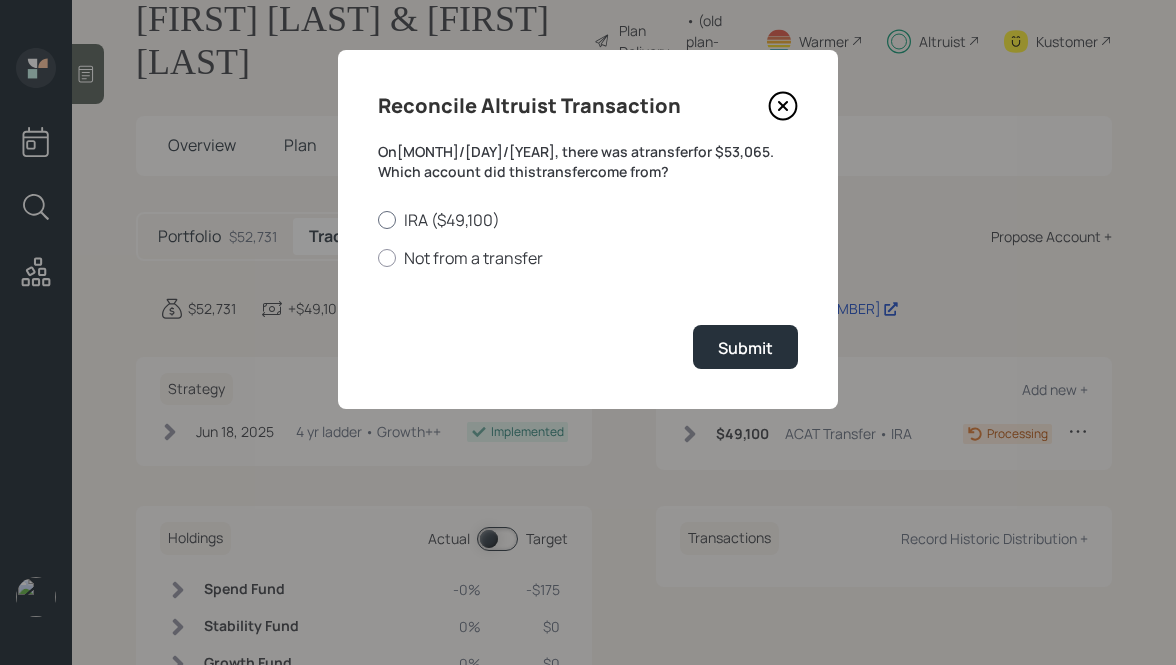 click on "IRA ($49,100)" at bounding box center (588, 220) 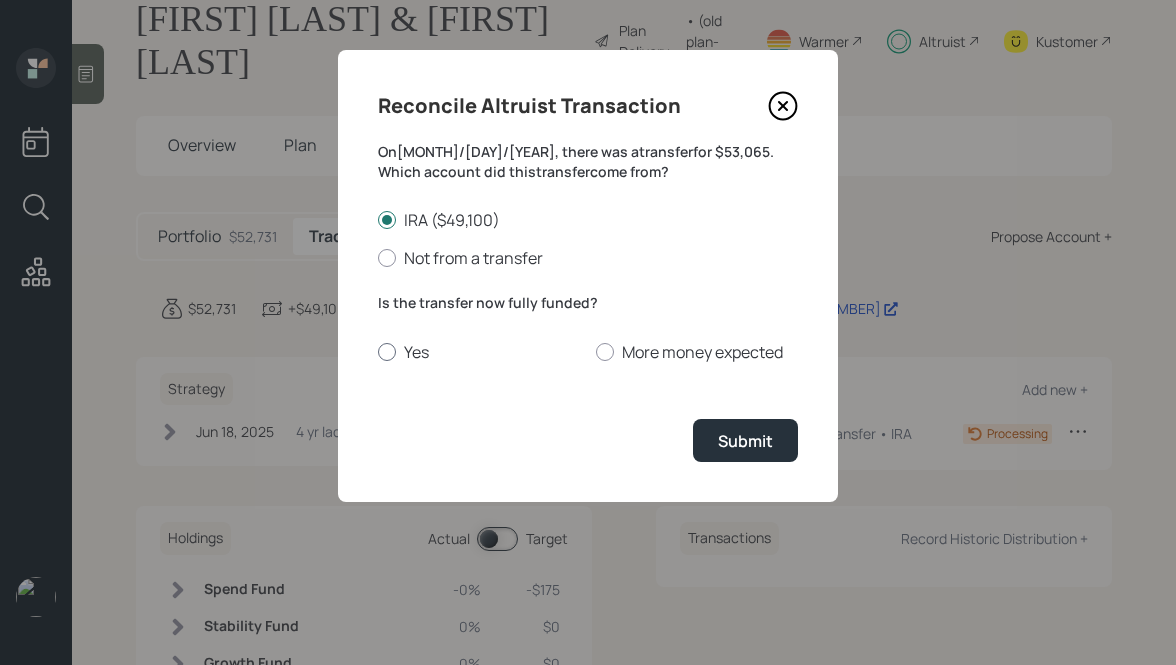 click at bounding box center [387, 352] 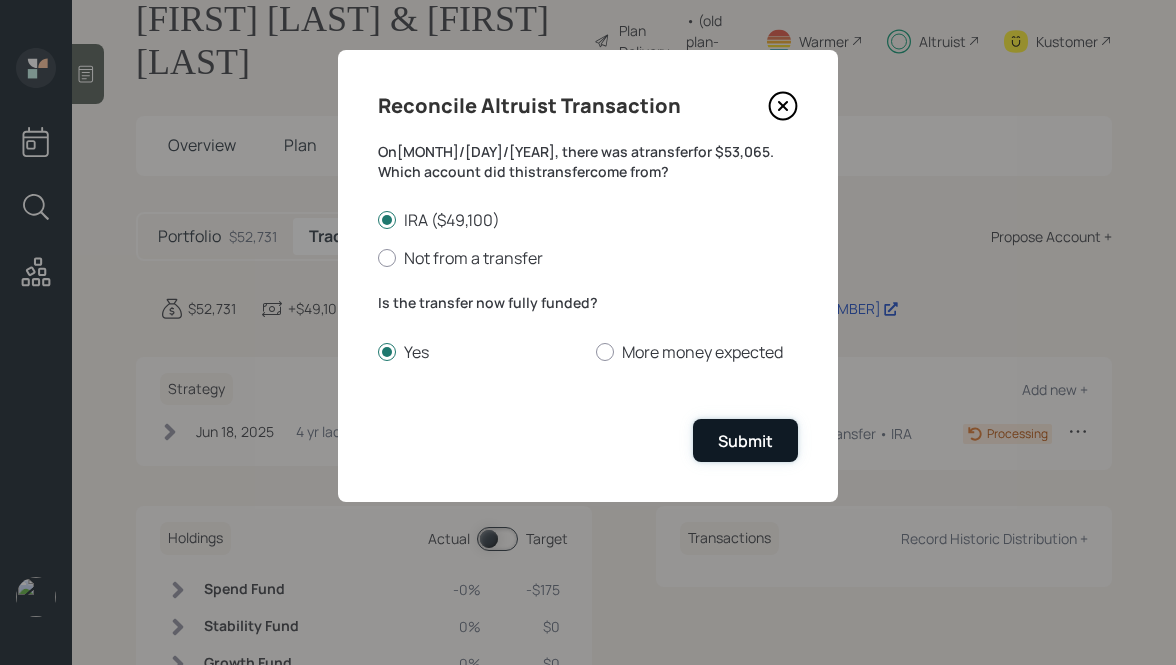 click on "Submit" at bounding box center (745, 441) 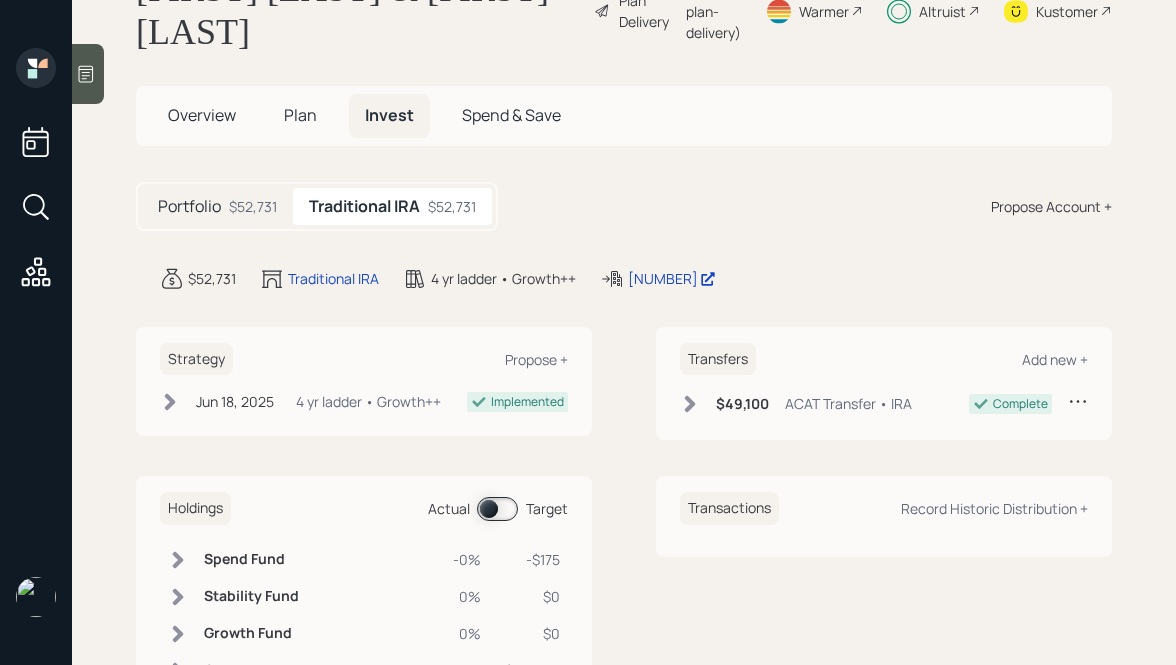 scroll, scrollTop: 0, scrollLeft: 0, axis: both 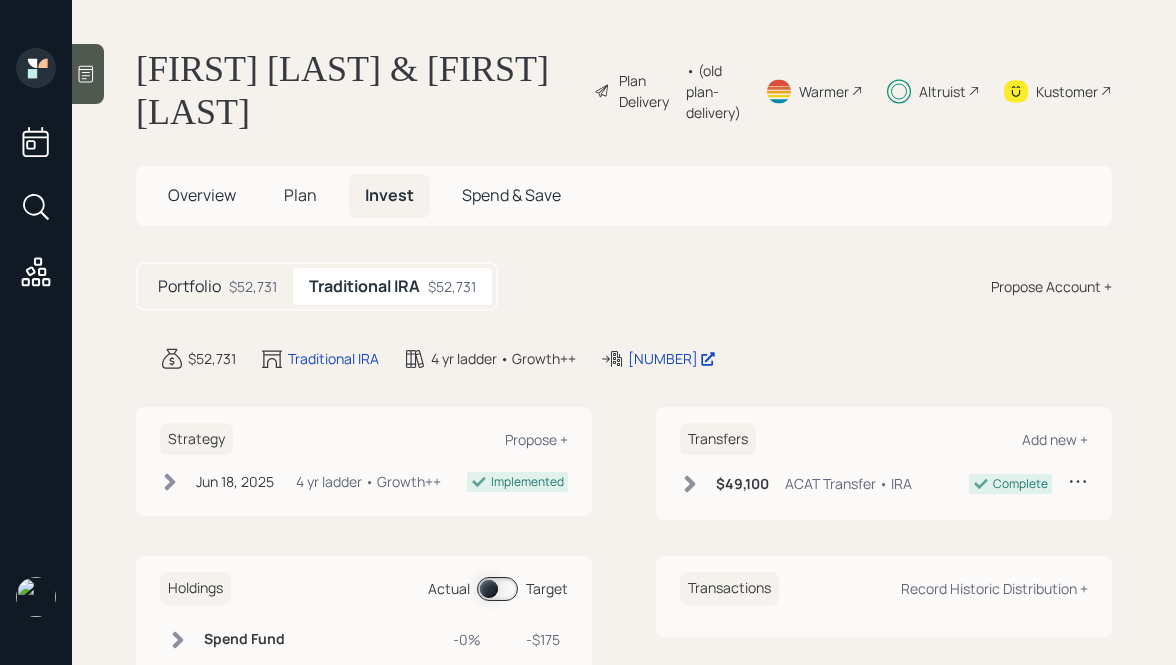 click on "Portfolio" at bounding box center [189, 286] 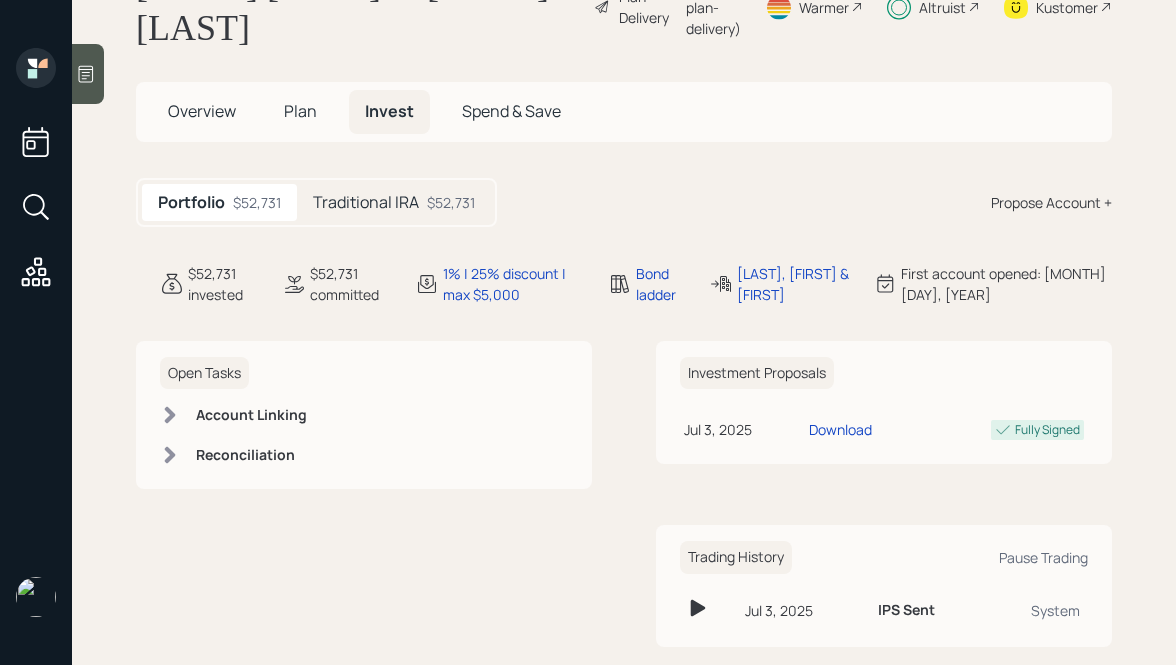 scroll, scrollTop: 0, scrollLeft: 0, axis: both 